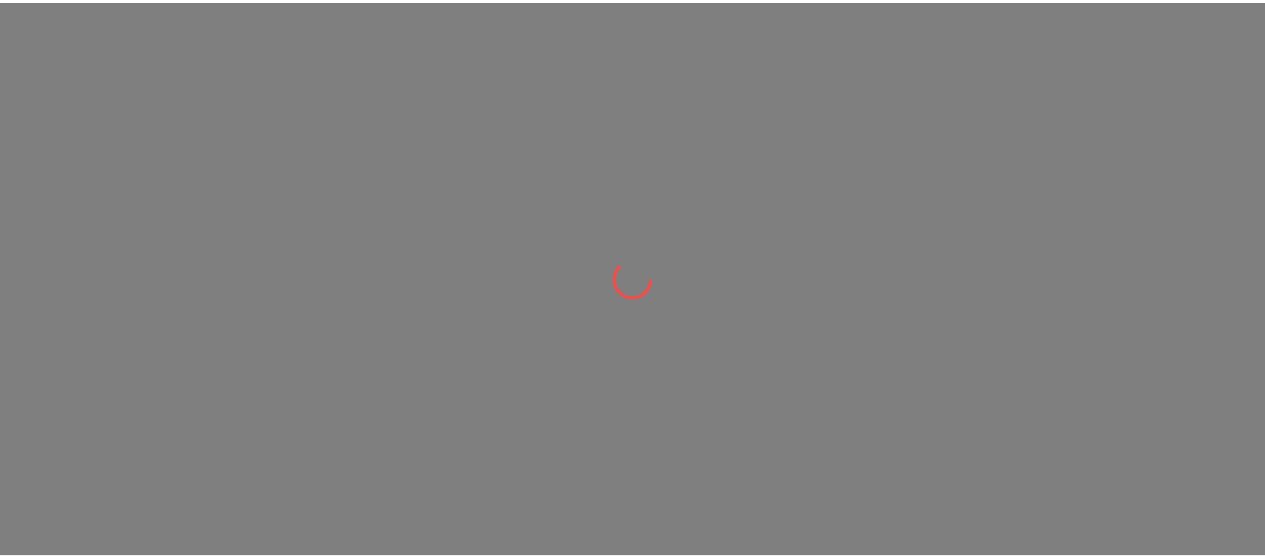 scroll, scrollTop: 0, scrollLeft: 0, axis: both 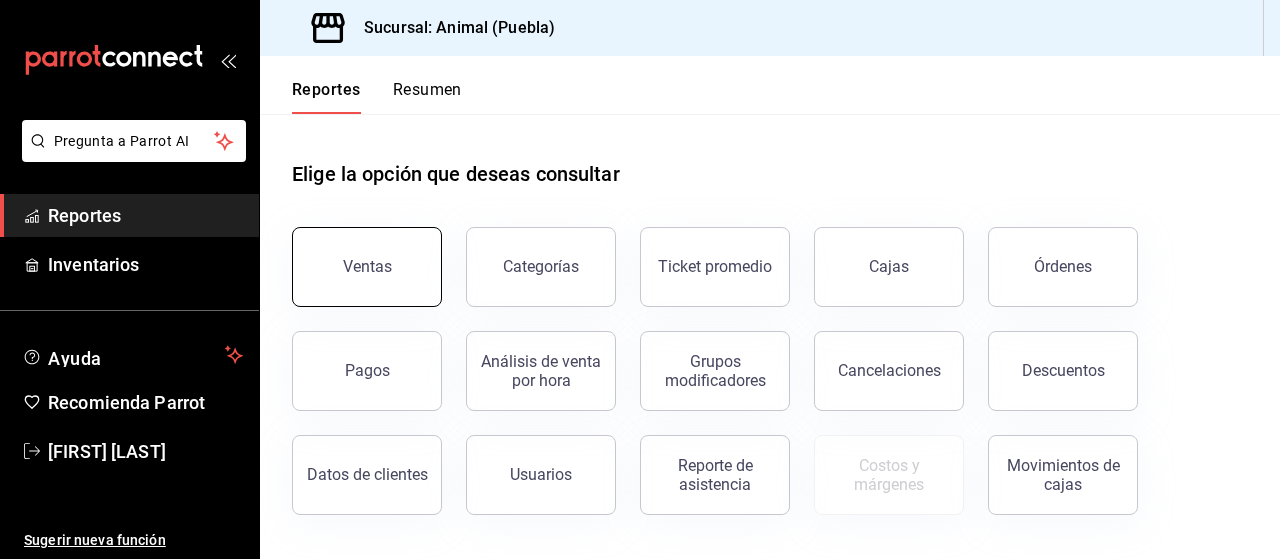 click on "Ventas" at bounding box center (367, 267) 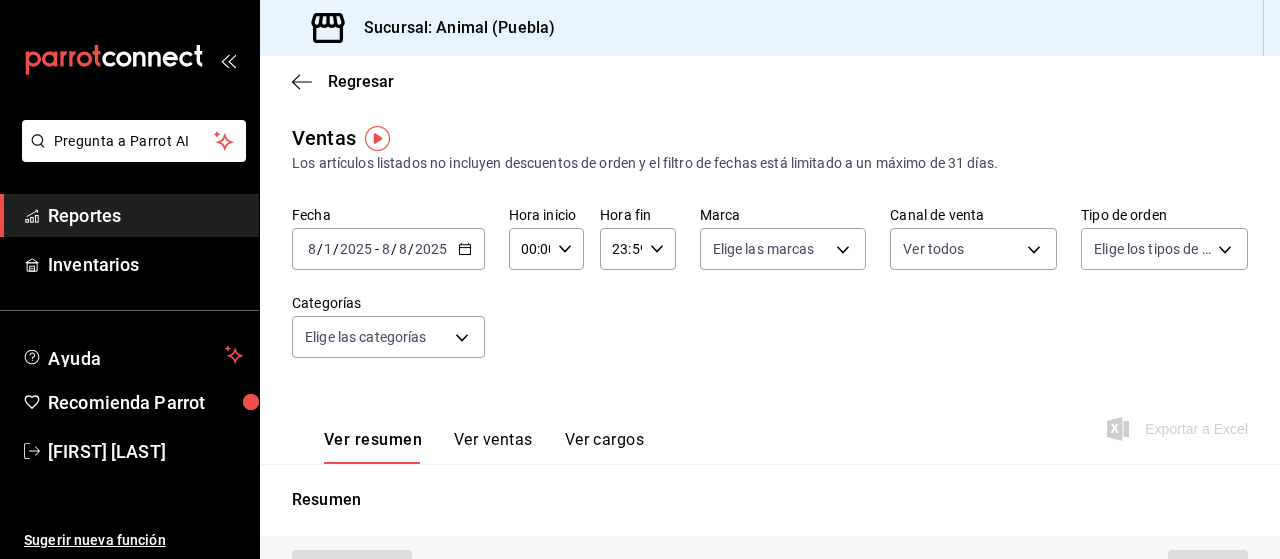 type on "PARROT,UBER_EATS,RAPPI,DIDI_FOOD,ONLINE" 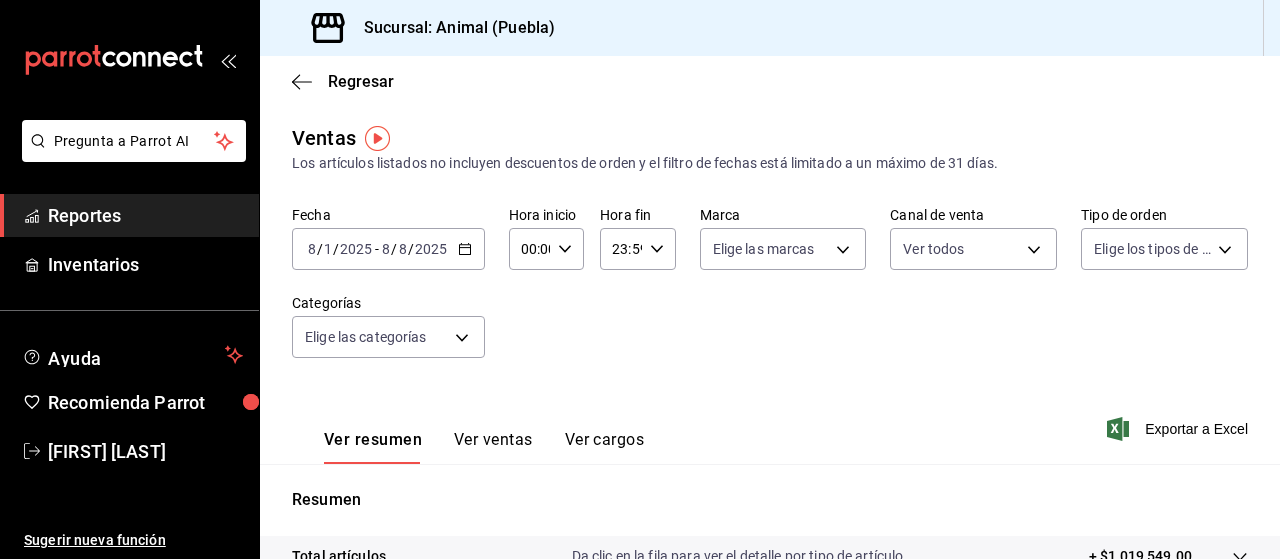 click on "Fecha [DATE] [DATE] - [DATE] [DATE] Hora inicio 00:00 Hora inicio Hora fin 23:59 Hora fin" at bounding box center (388, 249) 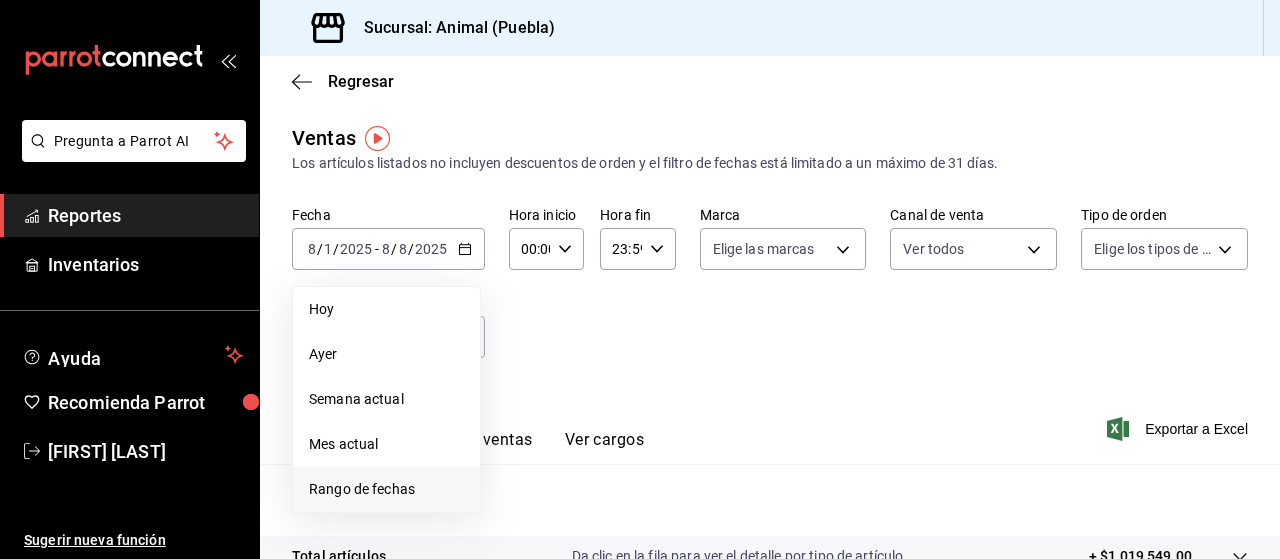 click on "Rango de fechas" at bounding box center (386, 489) 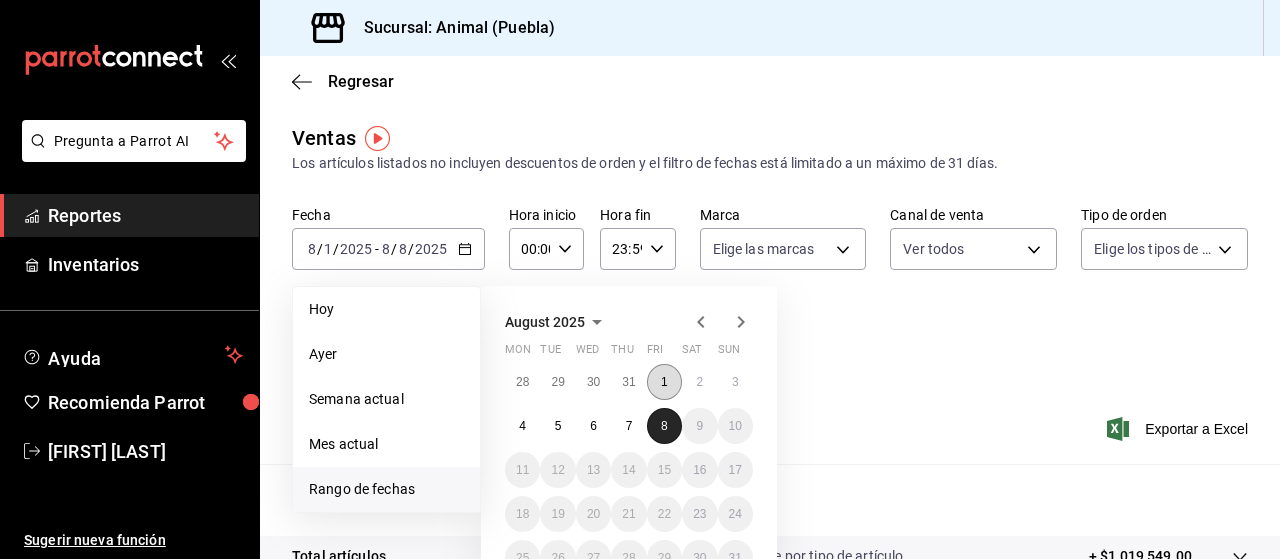 drag, startPoint x: 663, startPoint y: 433, endPoint x: 666, endPoint y: 383, distance: 50.08992 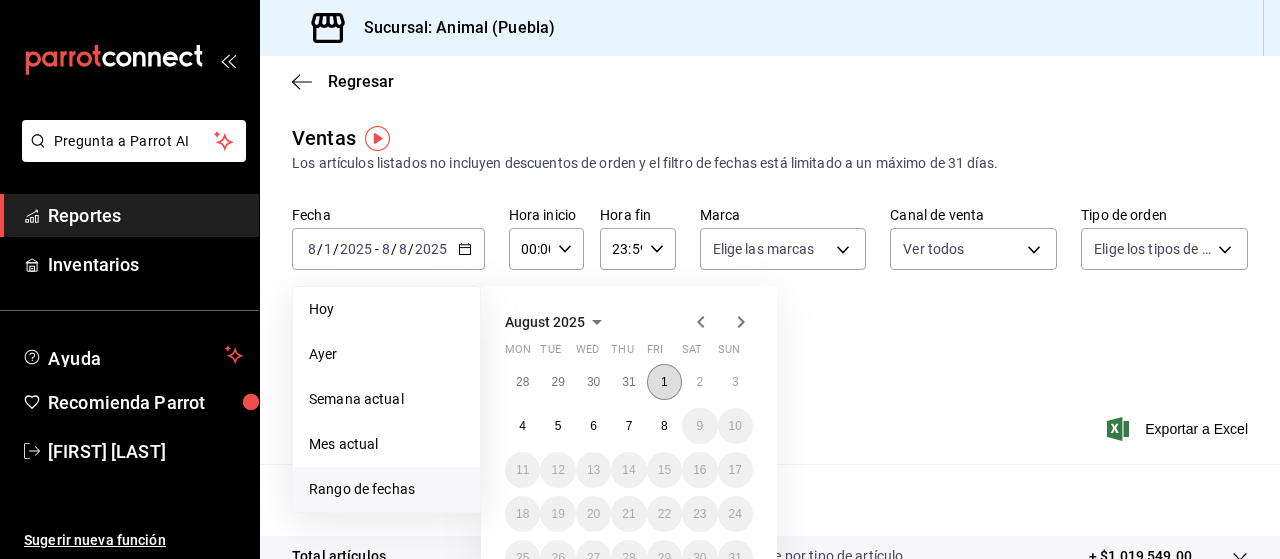click on "1" at bounding box center [664, 382] 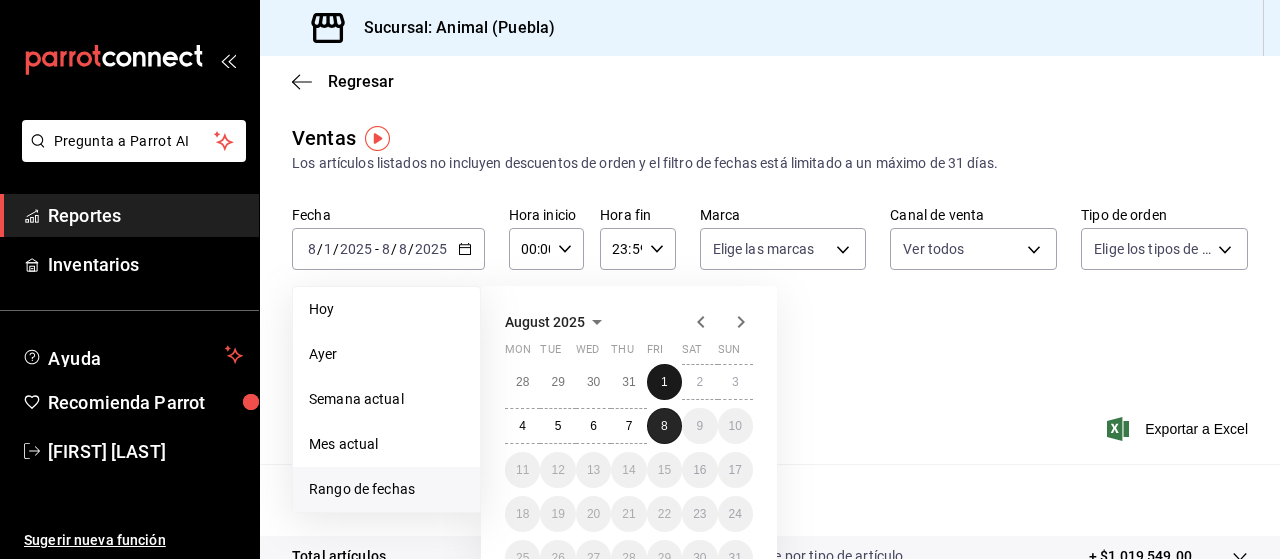 drag, startPoint x: 666, startPoint y: 383, endPoint x: 664, endPoint y: 431, distance: 48.04165 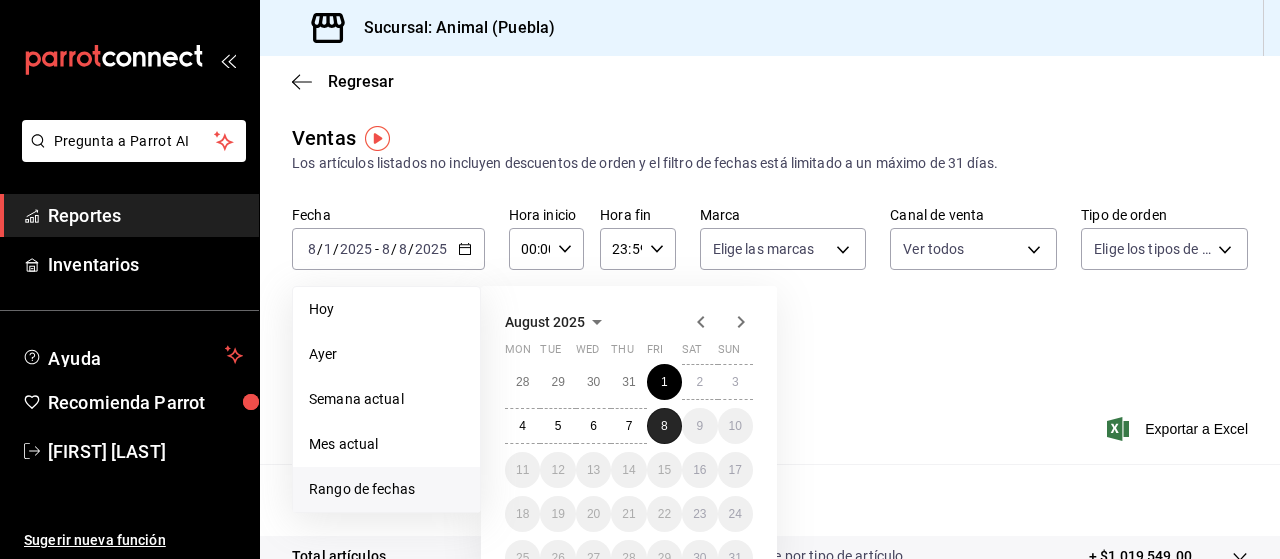 click on "8" at bounding box center [664, 426] 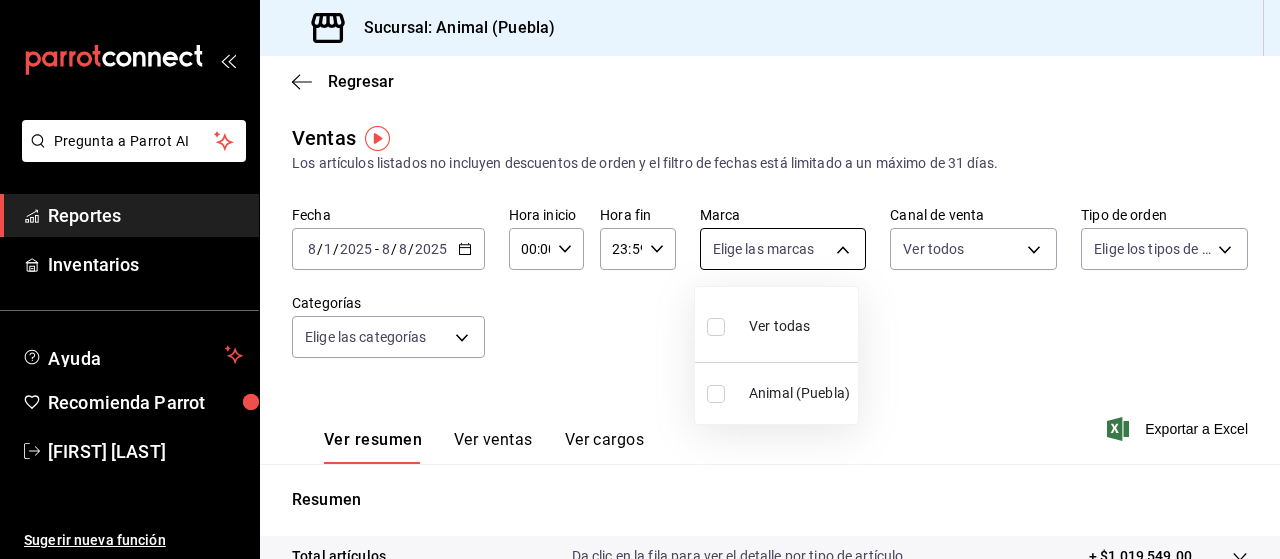 click on "Pregunta a Parrot AI Reportes   Inventarios   Ayuda Recomienda Parrot   [FIRST] [LAST]   Sugerir nueva función   Sucursal: Animal (Puebla) Regresar Ventas Los artículos listados no incluyen descuentos de orden y el filtro de fechas está limitado a un máximo de 31 días. Fecha [DATE] [DATE] - [DATE] [DATE] Hora inicio 00:00 Hora inicio Hora fin 23:59 Hora fin Marca Elige las marcas Canal de venta Ver todos PARROT,UBER_EATS,RAPPI,DIDI_FOOD,ONLINE Tipo de orden Elige los tipos de orden Categorías Elige las categorías Ver resumen Ver ventas Ver cargos Exportar a Excel Resumen Total artículos Da clic en la fila para ver el detalle por tipo de artículo + $1,019,549.00 Cargos por servicio + $0.00 Venta bruta = $1,019,549.00 Descuentos totales - $1,795.80 Certificados de regalo - $11,182.00 Venta total = $1,006,571.20 Impuestos - $138,837.41 Venta neta = $867,733.79 Pregunta a Parrot AI Reportes   Inventarios   Ayuda Recomienda Parrot   [FIRST] [LAST]   Sugerir nueva función   Ir a video" at bounding box center [640, 279] 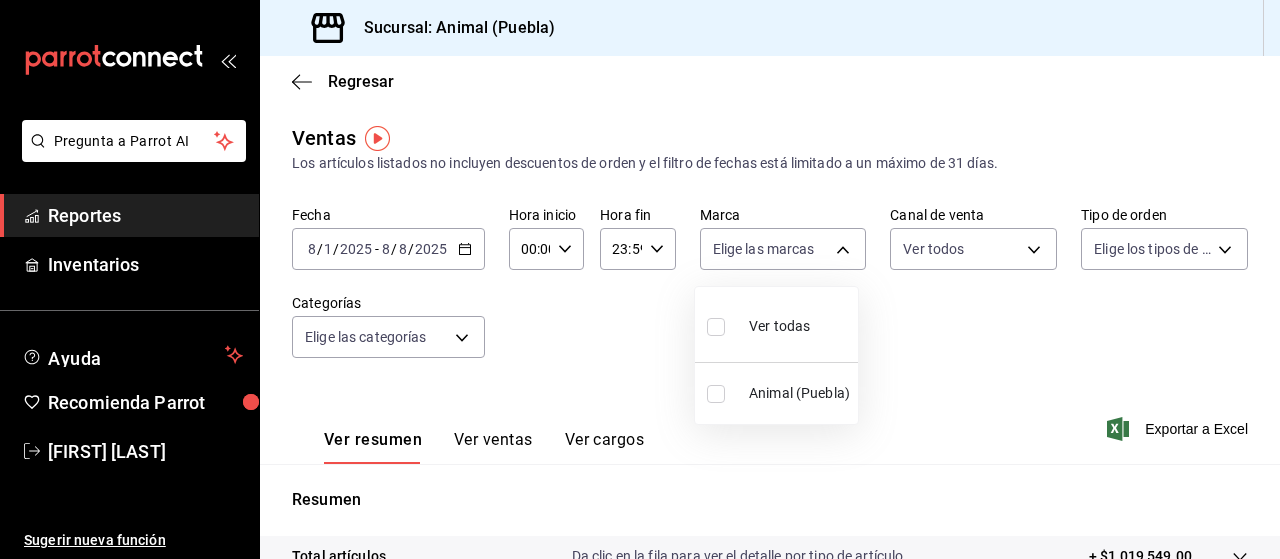 click on "Ver todas" at bounding box center (779, 326) 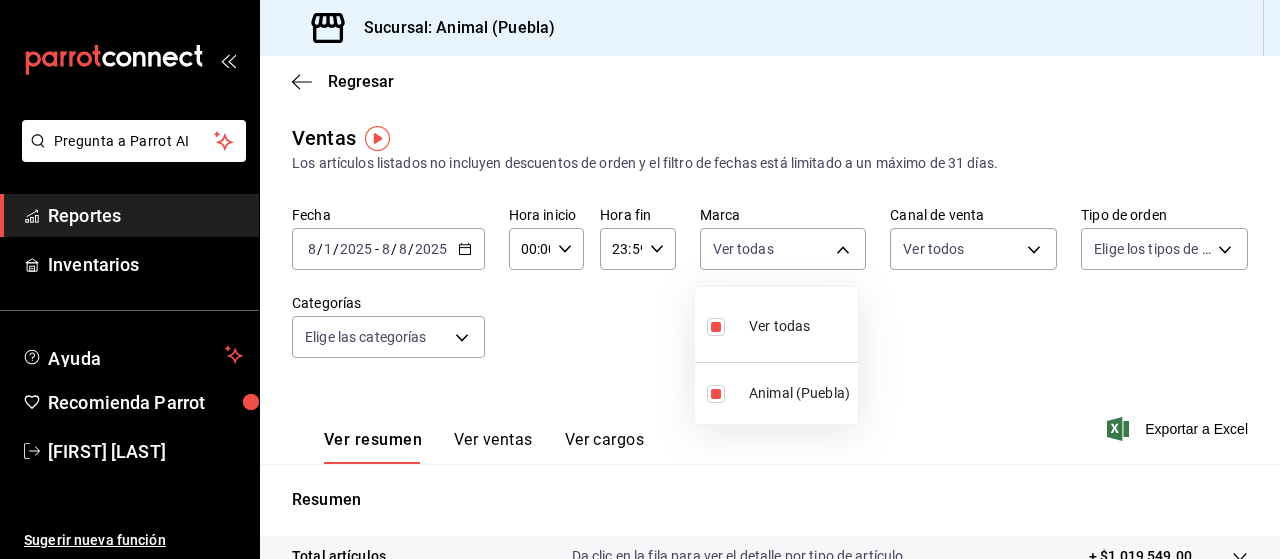 click at bounding box center (640, 279) 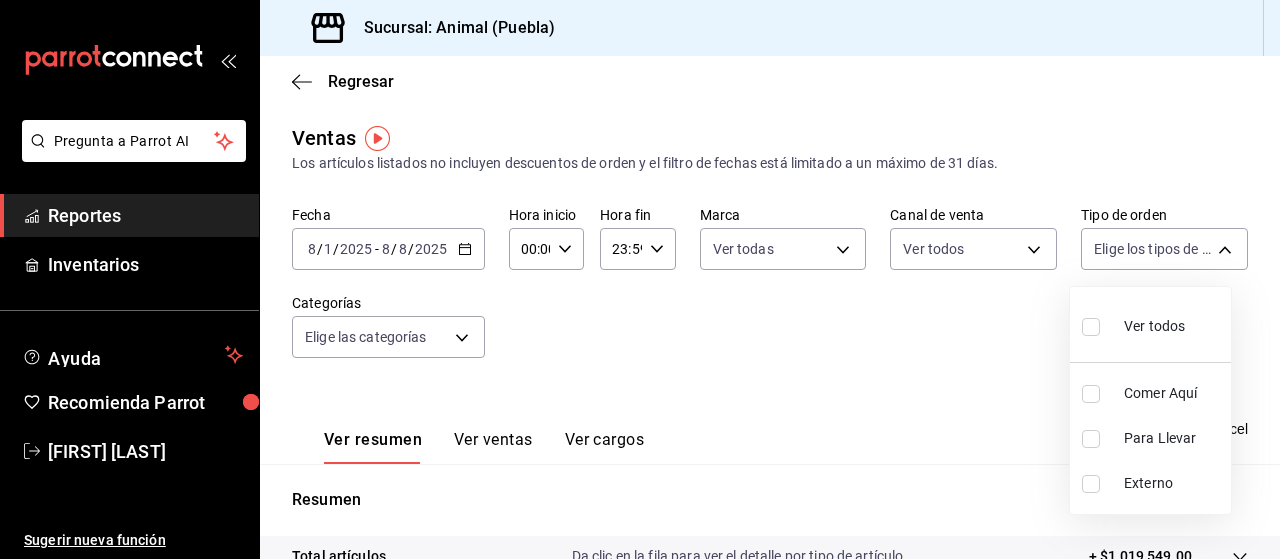 click on "Pregunta a Parrot AI Reportes   Inventarios   Ayuda Recomienda Parrot   [FIRST] [LAST]   Sugerir nueva función   Sucursal: Animal (Puebla) Regresar Ventas Los artículos listados no incluyen descuentos de orden y el filtro de fechas está limitado a un máximo de 31 días. Fecha [DATE] [DATE] - [DATE] [DATE] Hora inicio 00:00 Hora inicio Hora fin 23:59 Hora fin Marca Ver todas [UUID] Canal de venta Ver todos PARROT,UBER_EATS,RAPPI,DIDI_FOOD,ONLINE Tipo de orden Elige los tipos de orden Categorías Elige las categorías Ver resumen Ver ventas Ver cargos Exportar a Excel Resumen Total artículos Da clic en la fila para ver el detalle por tipo de artículo + $1,019,549.00 Cargos por servicio + $0.00 Venta bruta = $1,019,549.00 Descuentos totales - $1,795.80 Certificados de regalo - $11,182.00 Venta total = $1,006,571.20 Impuestos - $138,837.41 Venta neta = $867,733.79 Pregunta a Parrot AI Reportes   Inventarios   Ayuda Recomienda Parrot   [FIRST] [LAST]     Externo" at bounding box center (640, 279) 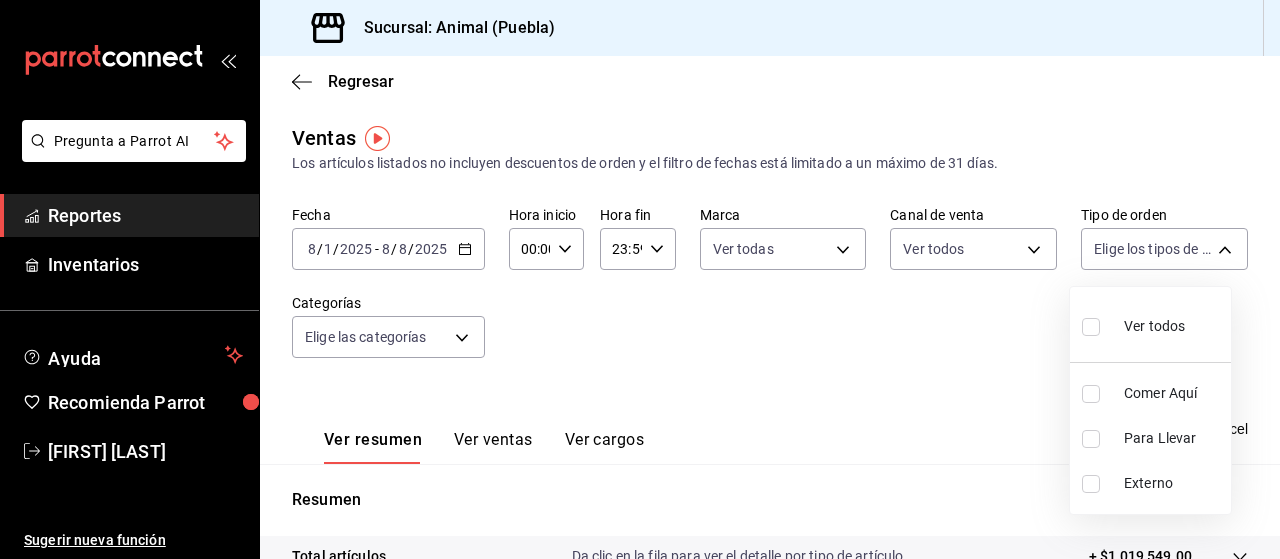 click on "Ver todos" at bounding box center [1154, 326] 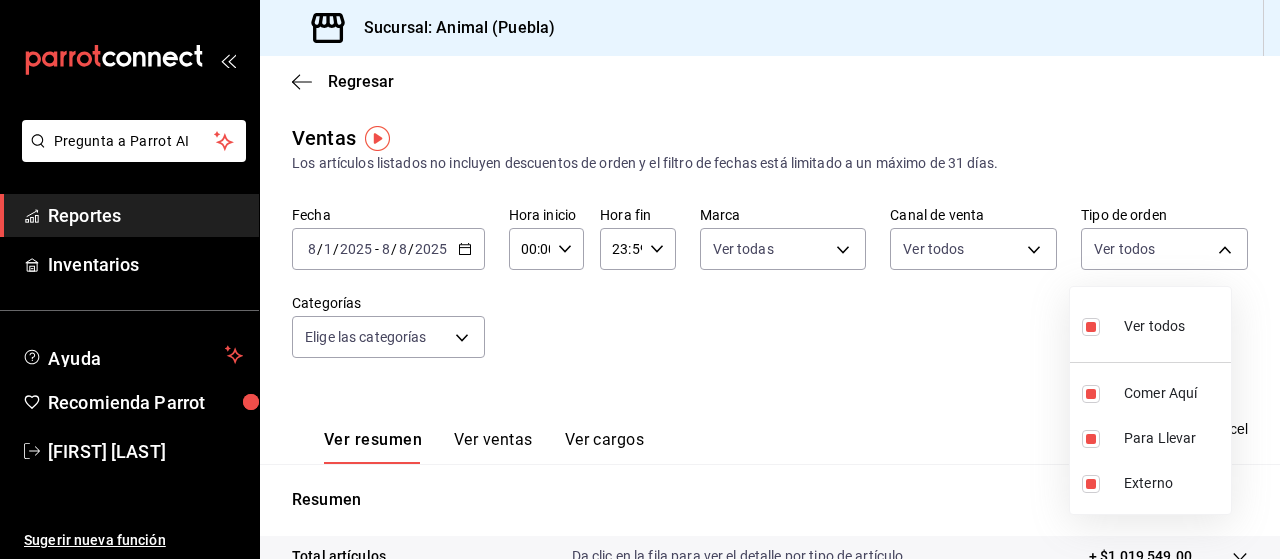 click at bounding box center [640, 279] 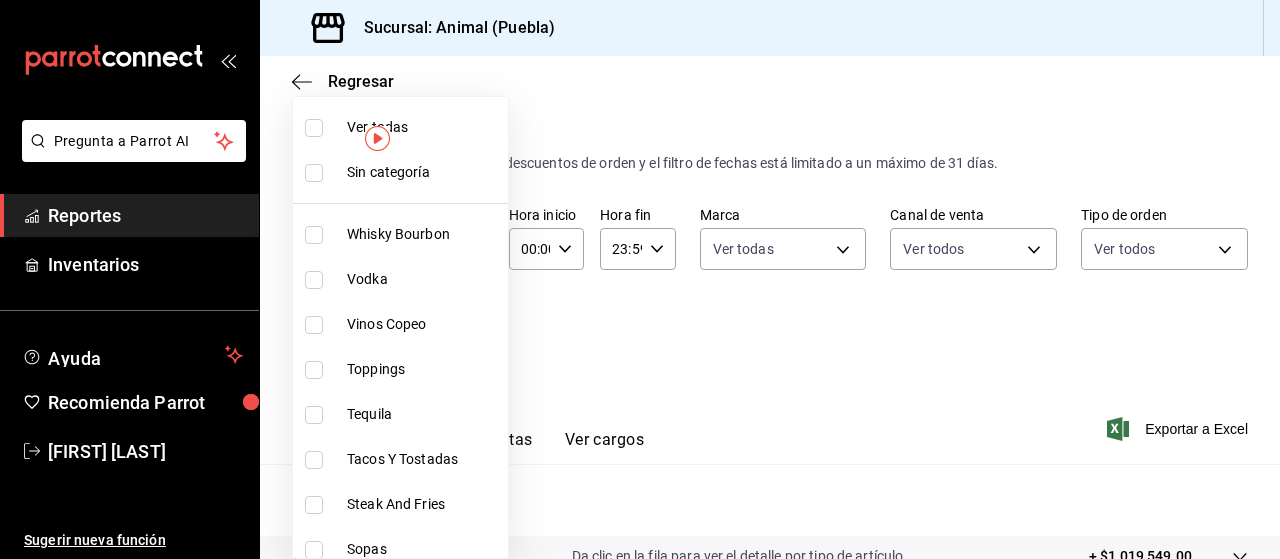 click on "Pregunta a Parrot AI Reportes   Inventarios   Ayuda Recomienda Parrot   [FIRST] [LAST]   Sugerir nueva función   Sucursal: Animal (Puebla) Regresar Ventas Los artículos listados no incluyen descuentos de orden y el filtro de fechas está limitado a un máximo de 31 días. Fecha [DATE] [DATE] - [DATE] [DATE] Hora inicio 00:00 Hora inicio Hora fin 23:59 Hora fin Marca Ver todas [UUID] Canal de venta Ver todos PARROT,UBER_EATS,RAPPI,DIDI_FOOD,ONLINE Tipo de orden Ver todos [UUID],[UUID],EXTERNAL Categorías Elige las categorías Ver resumen Ver ventas Ver cargos Exportar a Excel Resumen Total artículos Da clic en la fila para ver el detalle por tipo de artículo + $1,019,549.00 Cargos por servicio + $0.00 Venta bruta = $1,019,549.00 Descuentos totales - $1,795.80 Certificados de regalo - $11,182.00 Venta total = $1,006,571.20 Impuestos - $138,837.41 Venta neta = $867,733.79 Pregunta a Parrot AI Reportes" at bounding box center (640, 279) 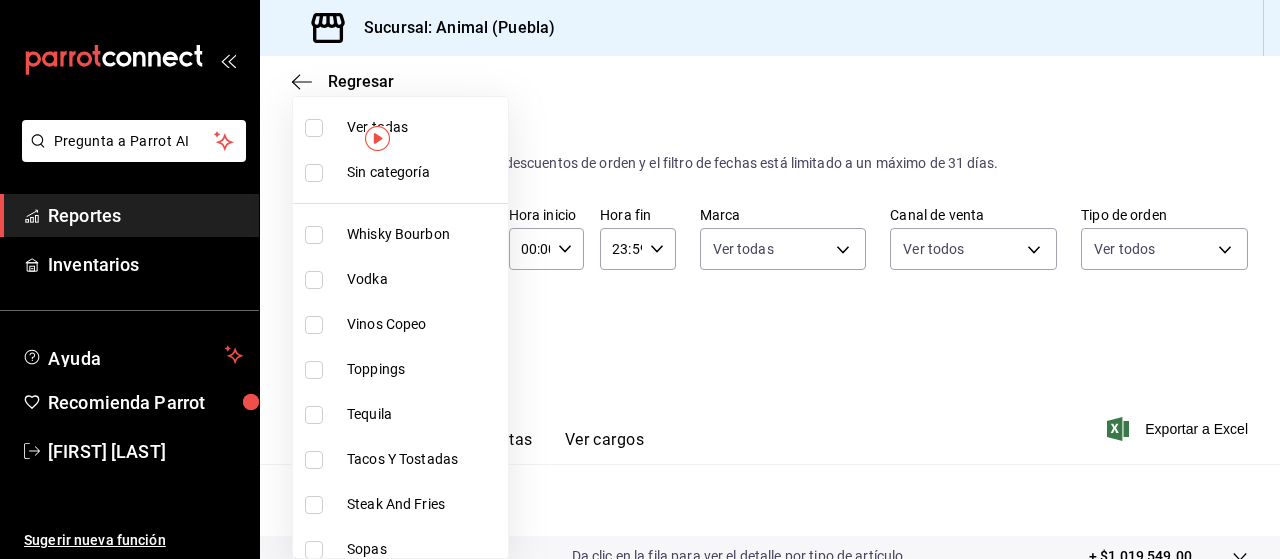 click on "Ver todas" at bounding box center (423, 127) 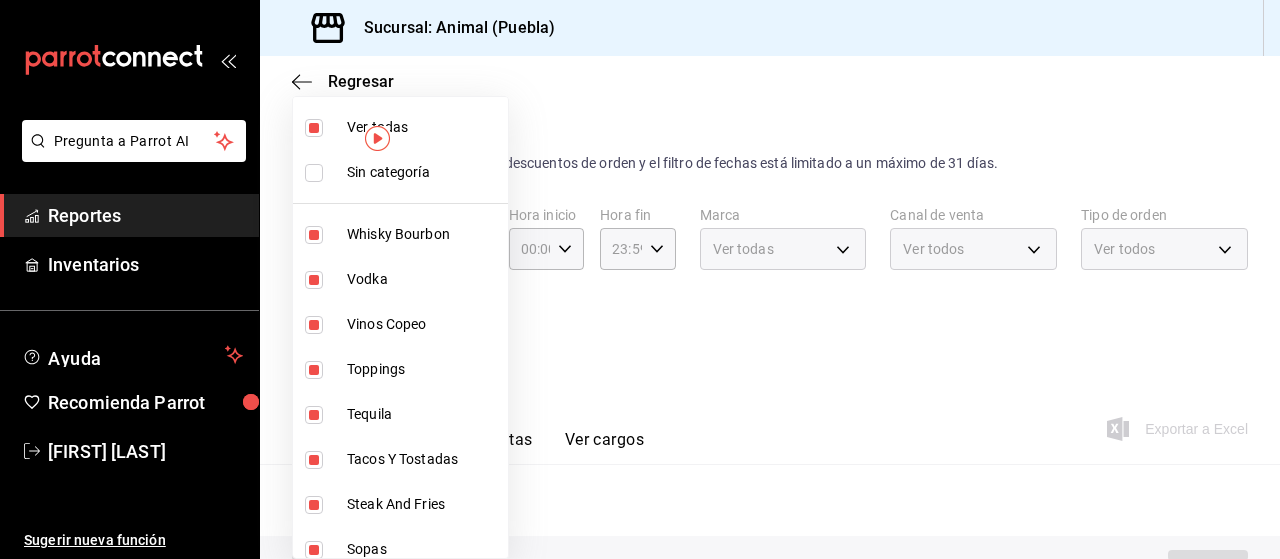 click at bounding box center (640, 279) 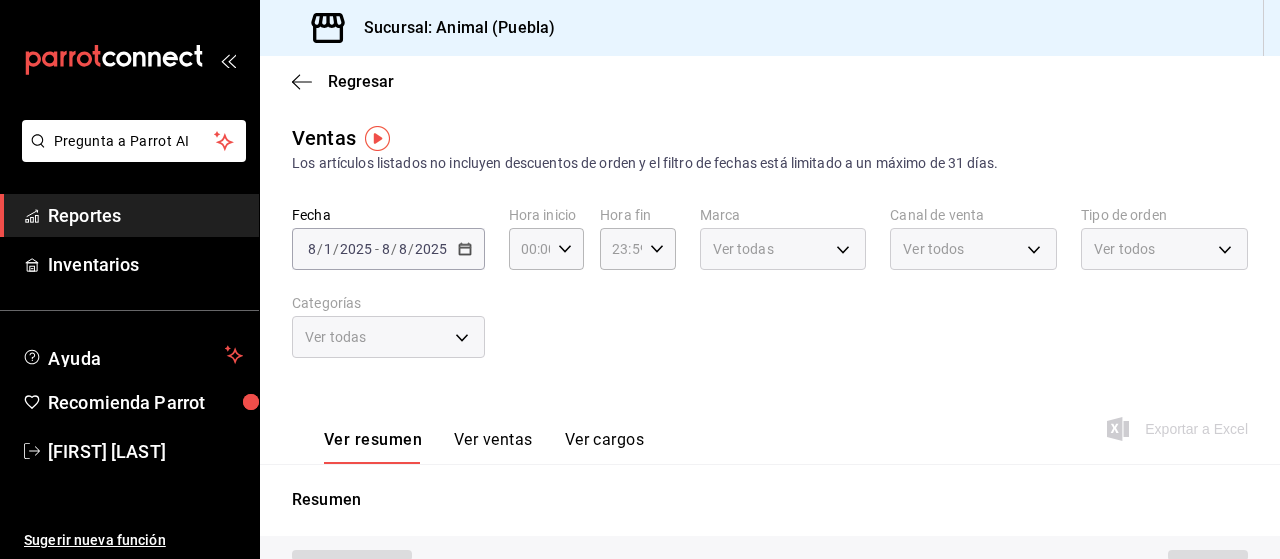 click on "Fecha [DATE] [DATE] - [DATE] [DATE] Hora inicio 00:00 Hora inicio Hora fin 23:59 Hora fin Marca Ver todas [UUID] Canal de venta Ver todos PARROT,UBER_EATS,RAPPI,DIDI_FOOD,ONLINE Tipo de orden Ver todos [UUID],[UUID],EXTERNAL Categorías Ver todas" at bounding box center [770, 294] 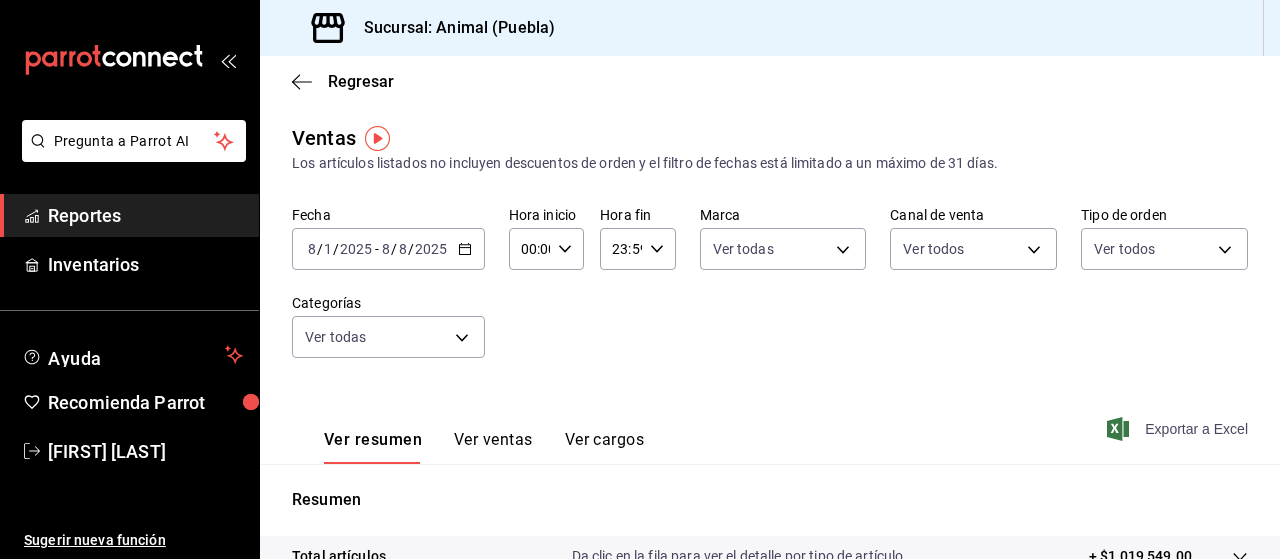 click on "Exportar a Excel" at bounding box center [1179, 429] 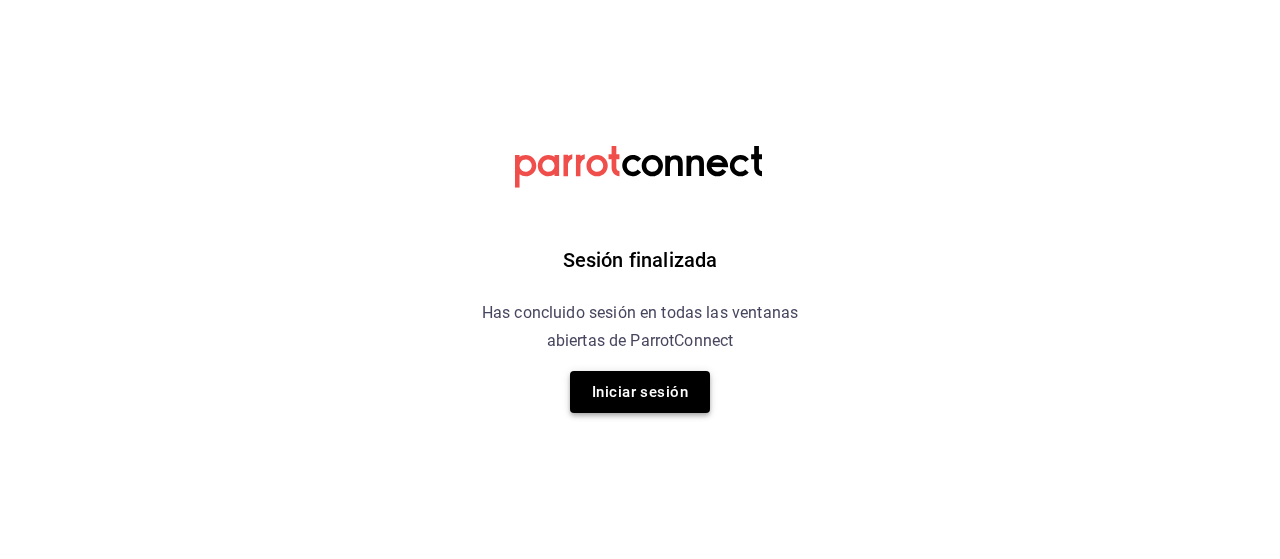 click on "Iniciar sesión" at bounding box center (640, 392) 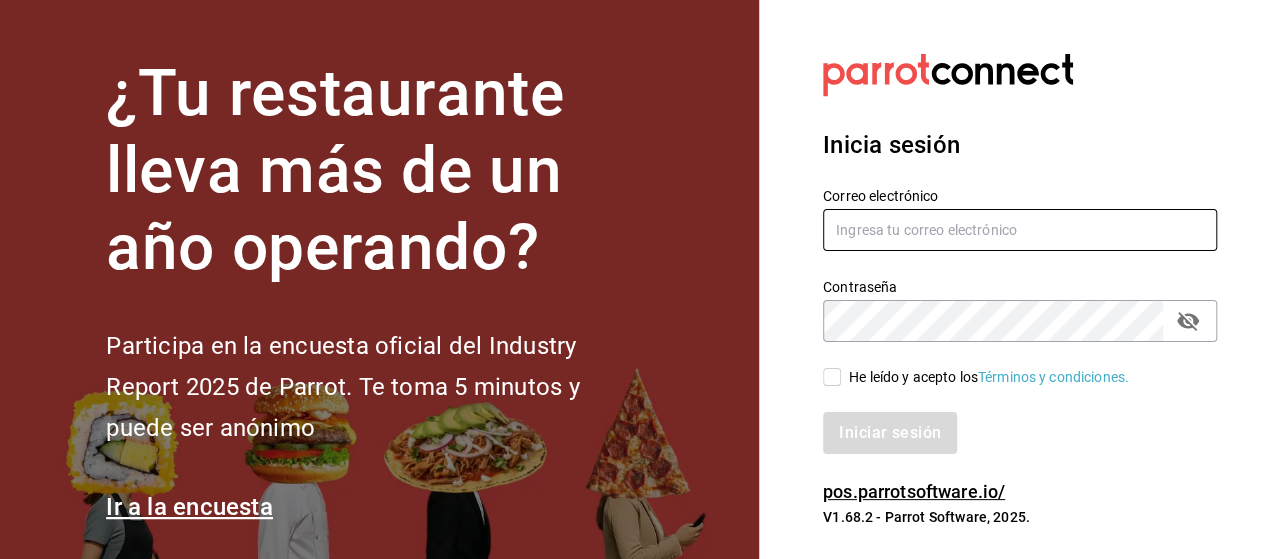 type on "marco.ramirez@[EXAMPLE.COM]" 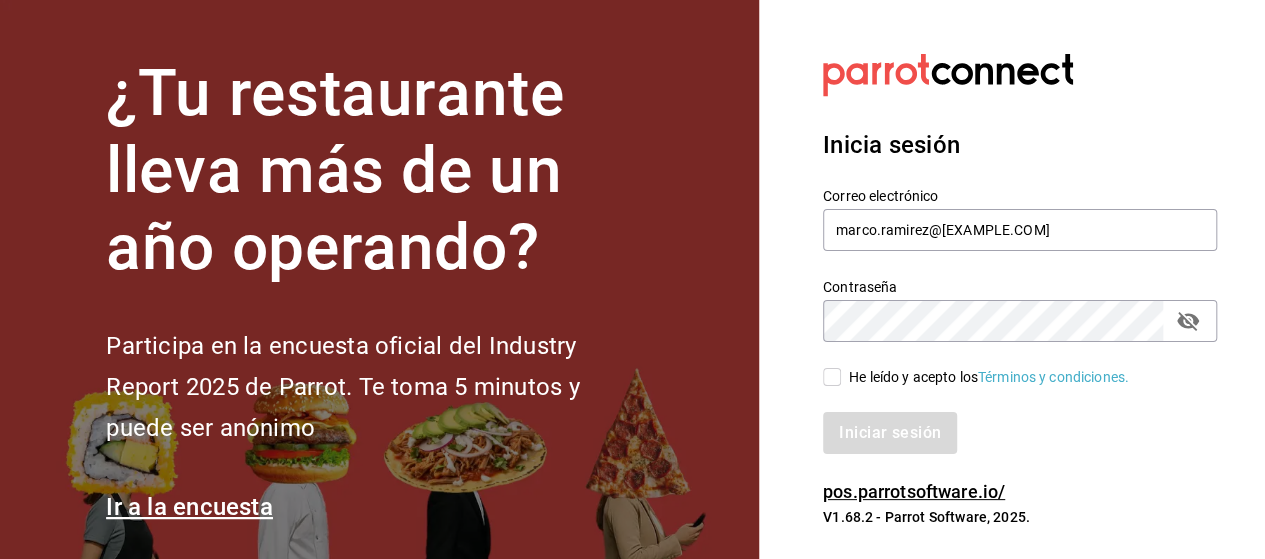 click on "He leído y acepto los  Términos y condiciones." at bounding box center (832, 377) 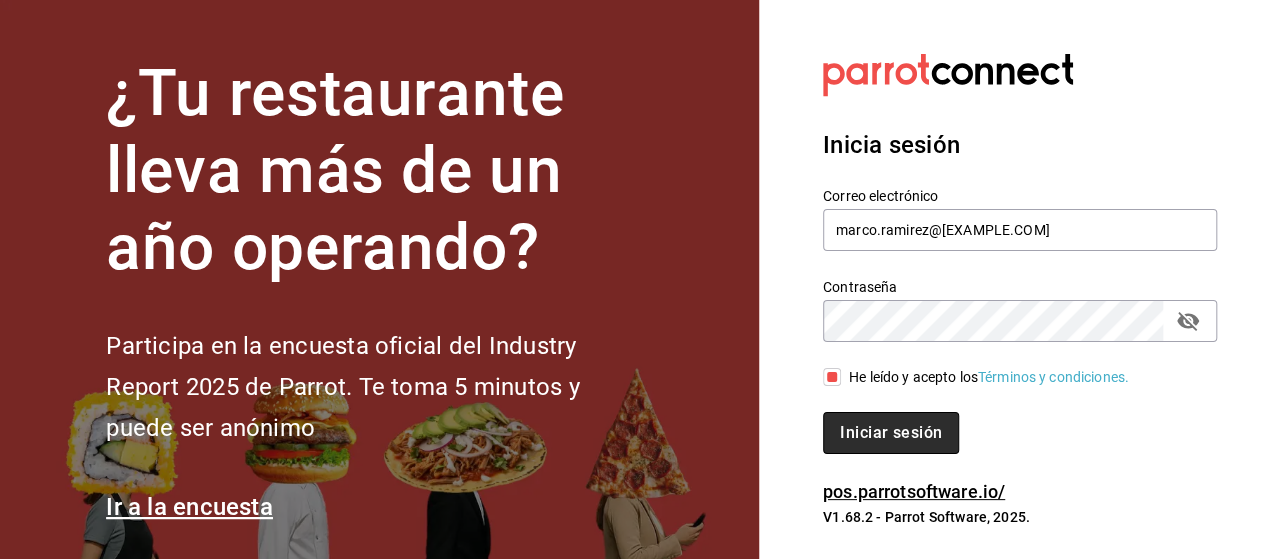 click on "Iniciar sesión" at bounding box center [891, 433] 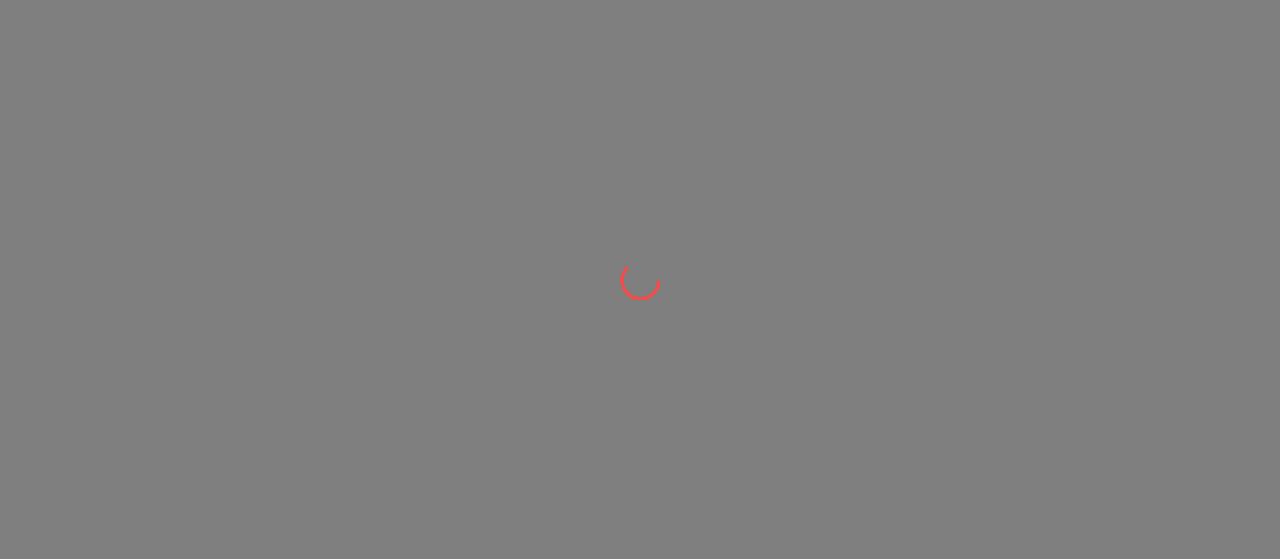 scroll, scrollTop: 0, scrollLeft: 0, axis: both 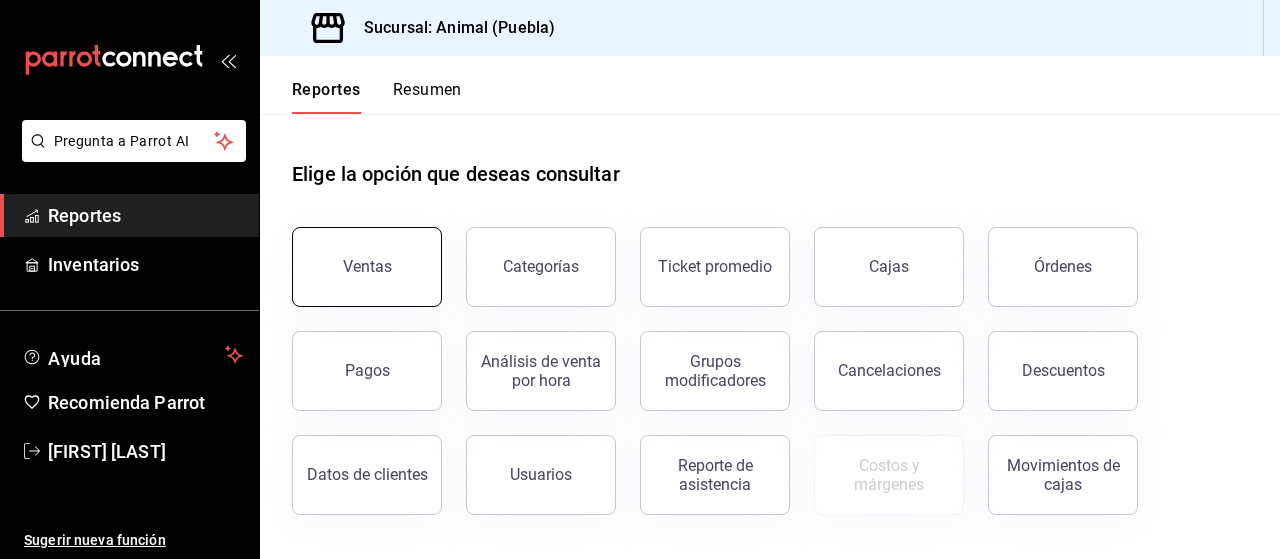 click on "Ventas" at bounding box center [367, 267] 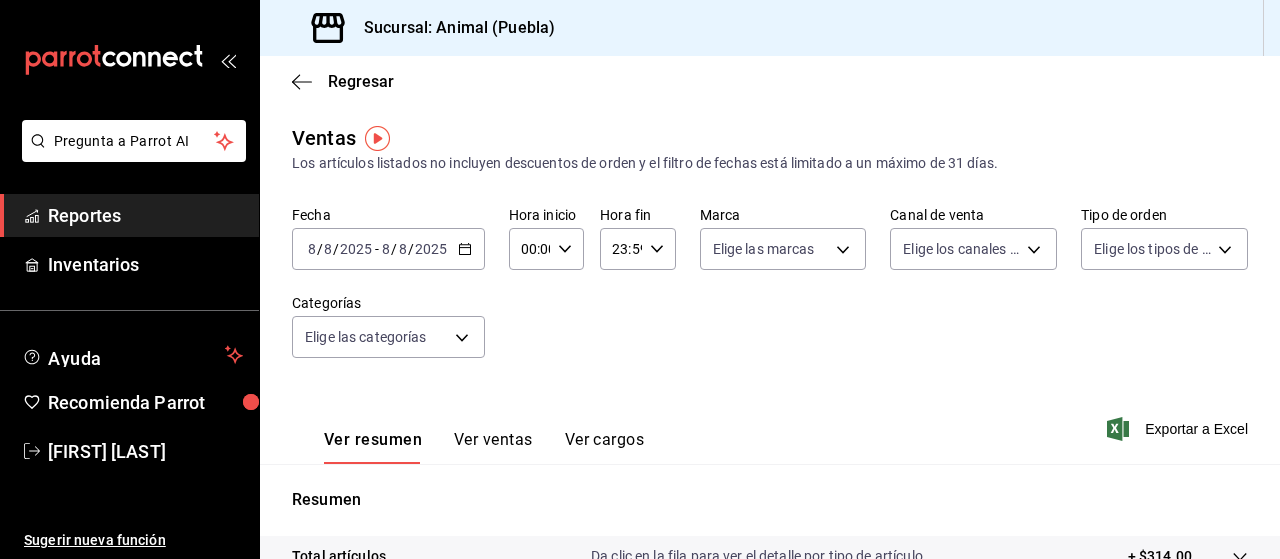 click 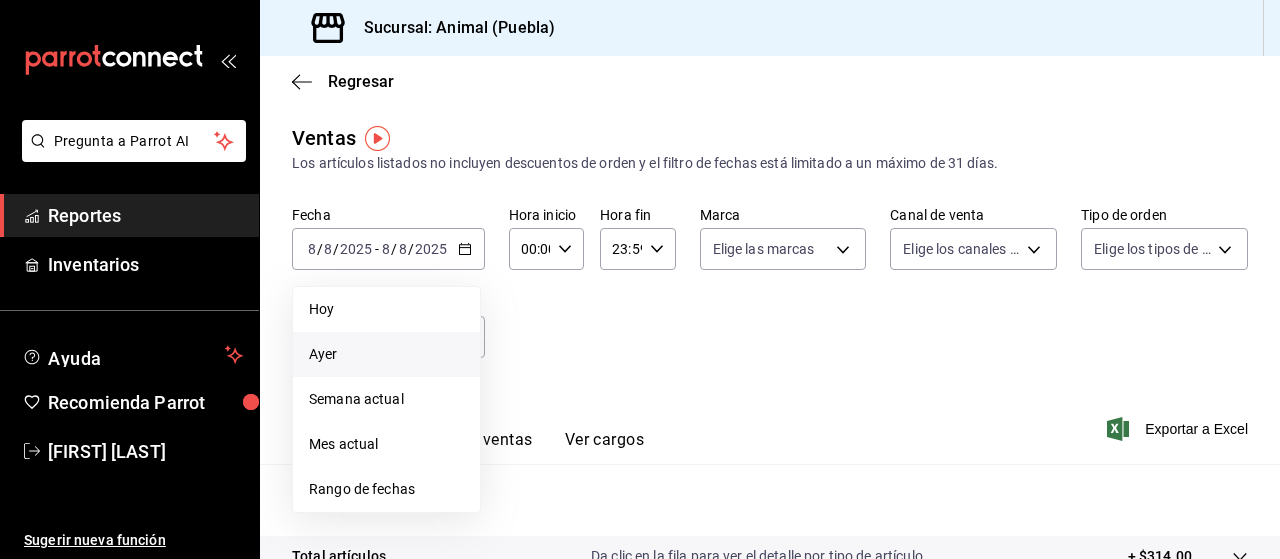 click on "Ayer" at bounding box center [386, 354] 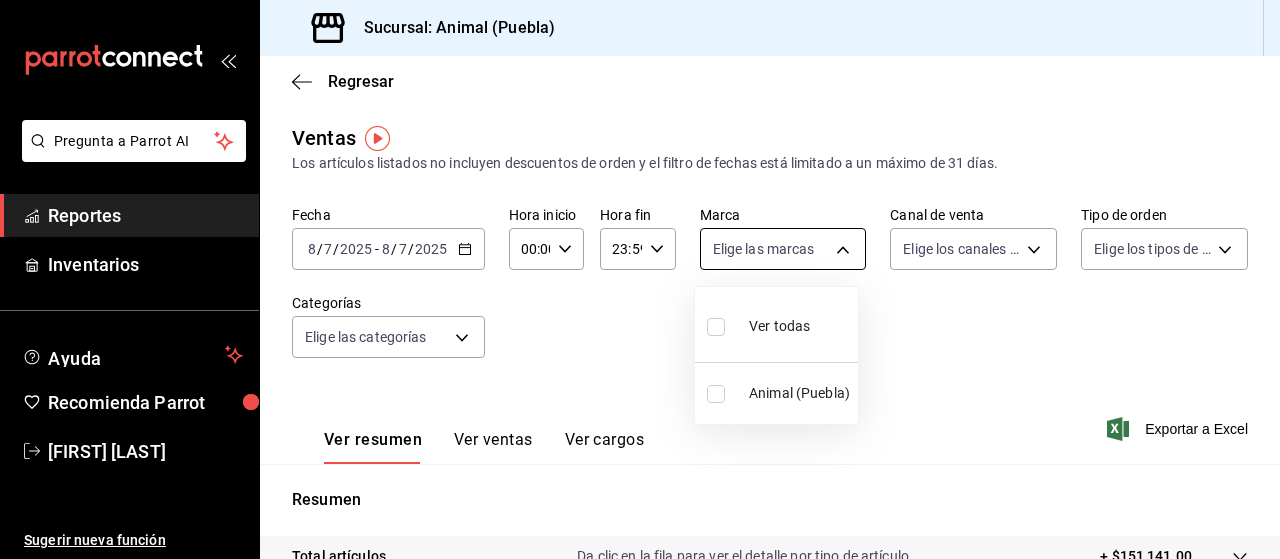 click on "Pregunta a Parrot AI Reportes   Inventarios   Ayuda Recomienda Parrot   Marco Ramiez   Sugerir nueva función   Sucursal: Animal (Puebla) Regresar Ventas Los artículos listados no incluyen descuentos de orden y el filtro de fechas está limitado a un máximo de 31 días. Fecha 2025-08-07 8 / 7 / 2025 - 2025-08-07 8 / 7 / 2025 Hora inicio 00:00 Hora inicio Hora fin 23:59 Hora fin Marca Elige las marcas Canal de venta Elige los canales de venta Tipo de orden Elige los tipos de orden Categorías Elige las categorías Ver resumen Ver ventas Ver cargos Exportar a Excel Resumen Total artículos Da clic en la fila para ver el detalle por tipo de artículo + $151,141.00 Cargos por servicio + $0.00 Venta bruta = $151,141.00 Descuentos totales - $1,113.00 Certificados de regalo - $1,700.00 Venta total = $148,328.00 Impuestos - $20,459.03 Venta neta = $127,868.97 Pregunta a Parrot AI Reportes   Inventarios   Ayuda Recomienda Parrot   Marco Ramiez   Sugerir nueva función   GANA 1 MES GRATIS EN TU SUSCRIPCIÓN AQUÍ" at bounding box center [640, 279] 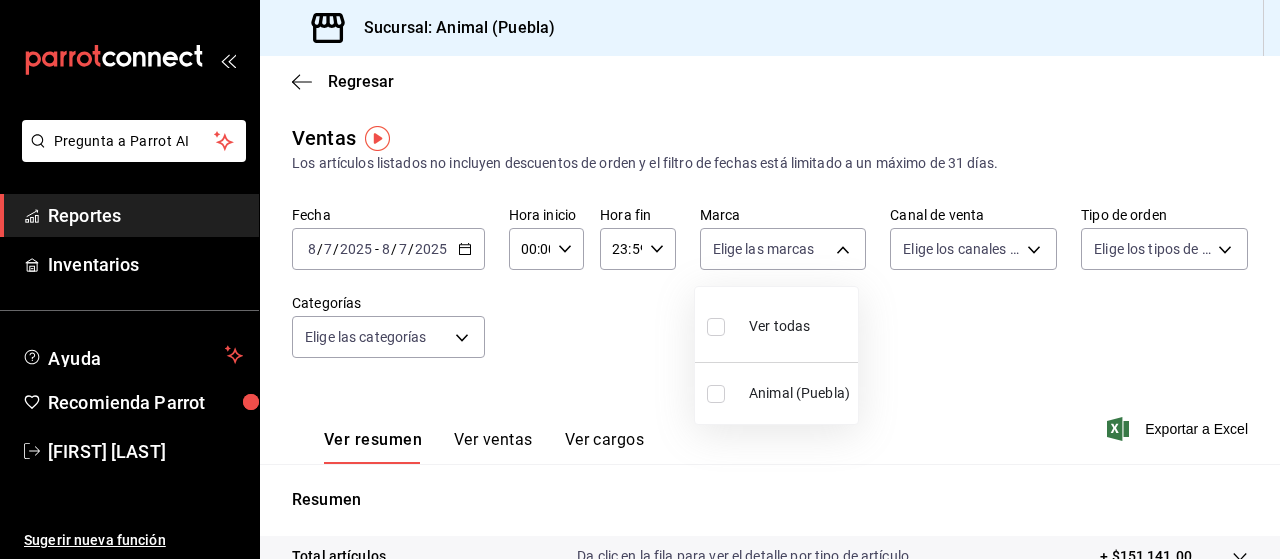 click on "Ver todas" at bounding box center (779, 326) 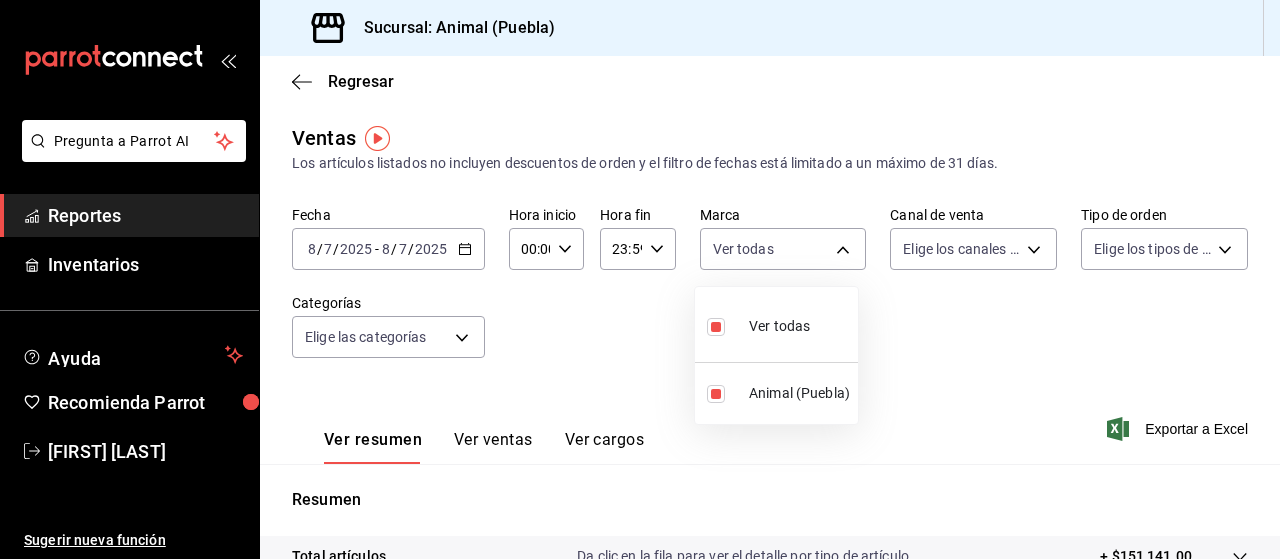 click at bounding box center (640, 279) 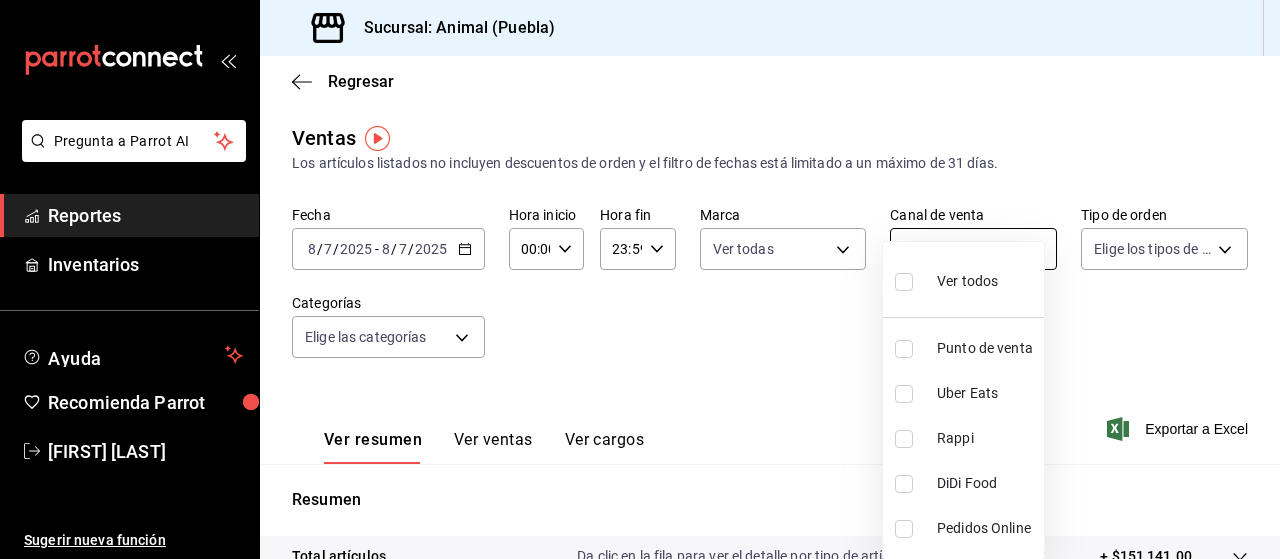 click on "Pregunta a Parrot AI Reportes   Inventarios   Ayuda Recomienda Parrot   Marco Ramiez   Sugerir nueva función   Sucursal: Animal (Puebla) Regresar Ventas Los artículos listados no incluyen descuentos de orden y el filtro de fechas está limitado a un máximo de 31 días. Fecha 2025-08-07 8 / 7 / 2025 - 2025-08-07 8 / 7 / 2025 Hora inicio 00:00 Hora inicio Hora fin 23:59 Hora fin Marca Ver todas 96838179-8fbb-4073-aae3-1789726318c8 Canal de venta Elige los canales de venta Tipo de orden Elige los tipos de orden Categorías Elige las categorías Ver resumen Ver ventas Ver cargos Exportar a Excel Resumen Total artículos Da clic en la fila para ver el detalle por tipo de artículo + $151,141.00 Cargos por servicio + $0.00 Venta bruta = $151,141.00 Descuentos totales - $1,113.00 Certificados de regalo - $1,700.00 Venta total = $148,328.00 Impuestos - $20,459.03 Venta neta = $127,868.97 Pregunta a Parrot AI Reportes   Inventarios   Ayuda Recomienda Parrot   Marco Ramiez   Sugerir nueva función   Ir a video Rappi" at bounding box center (640, 279) 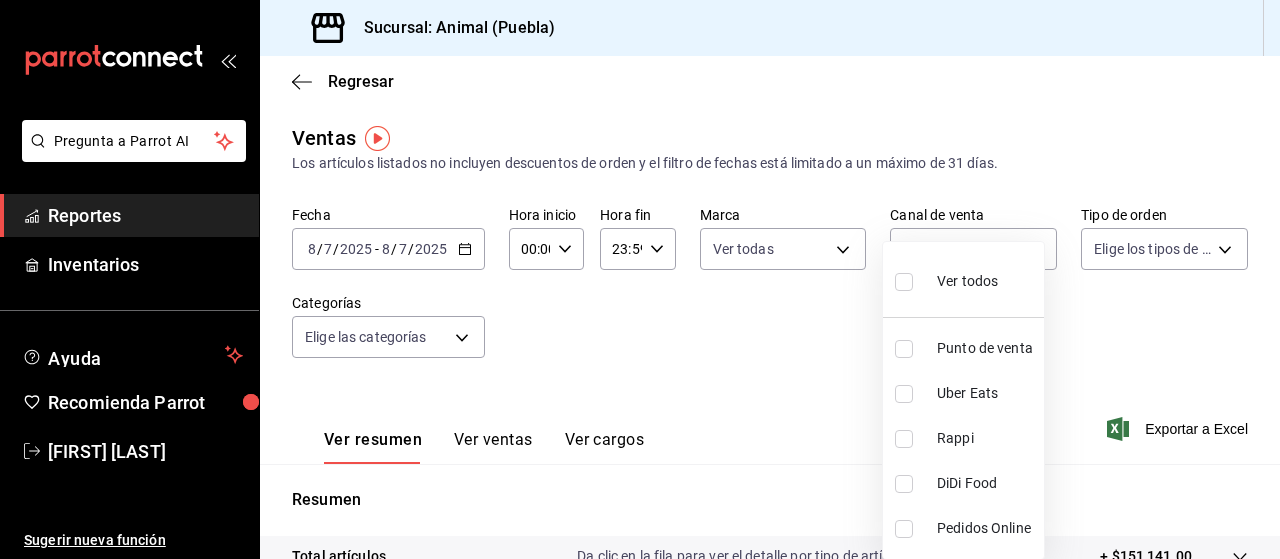 click on "Ver todos" at bounding box center (967, 281) 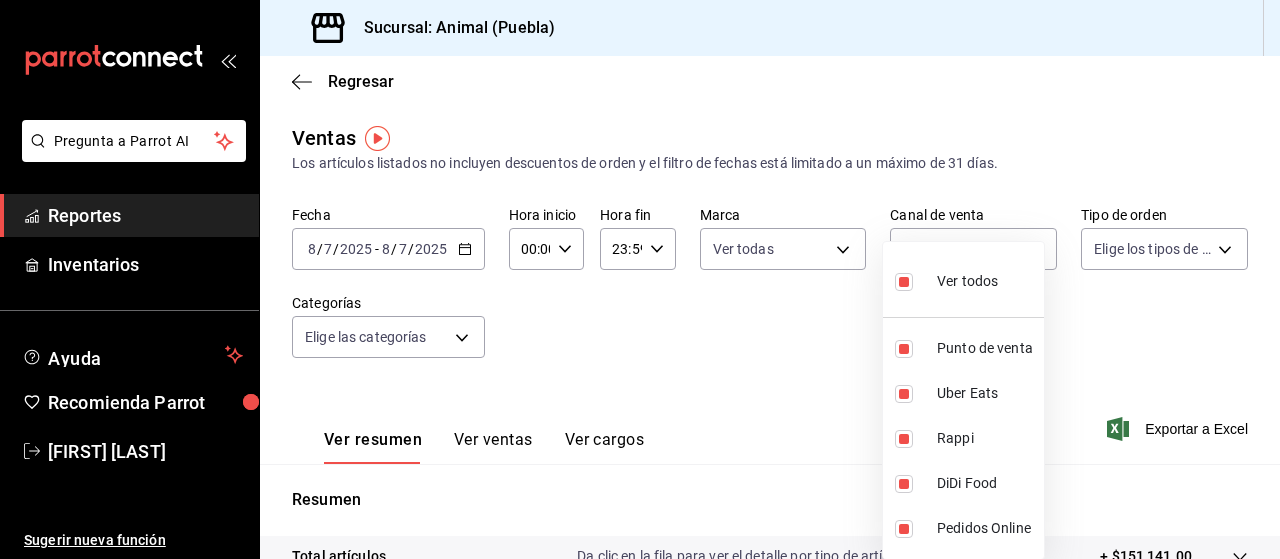click at bounding box center [640, 279] 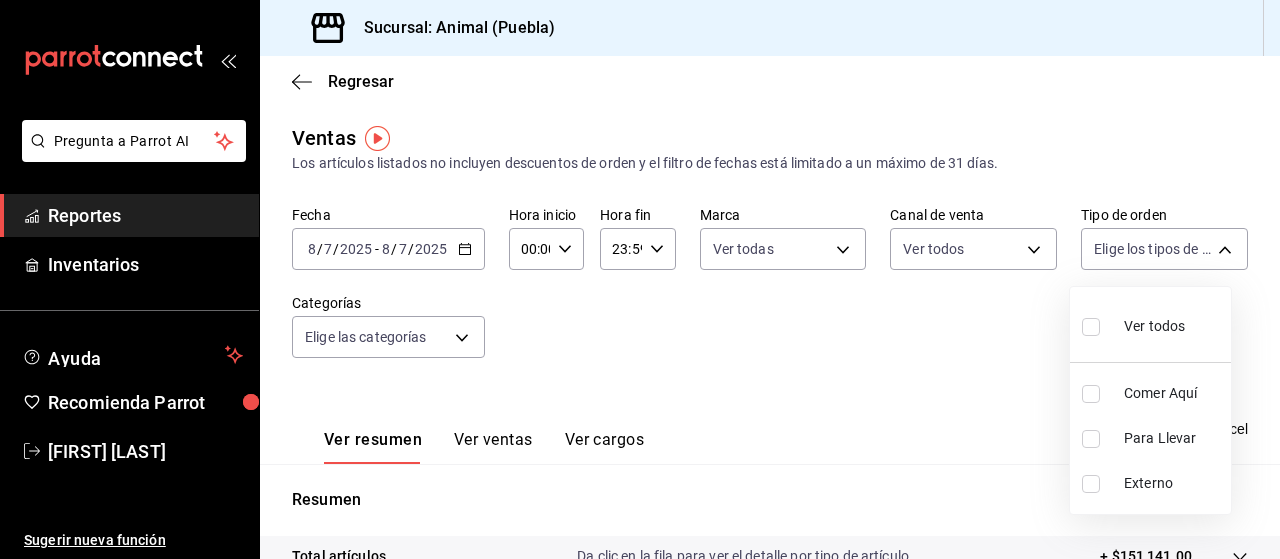 click on "Pregunta a Parrot AI Reportes   Inventarios   Ayuda Recomienda Parrot   Marco Ramiez   Sugerir nueva función   Sucursal: Animal (Puebla) Regresar Ventas Los artículos listados no incluyen descuentos de orden y el filtro de fechas está limitado a un máximo de 31 días. Fecha 2025-08-07 8 / 7 / 2025 - 2025-08-07 8 / 7 / 2025 Hora inicio 00:00 Hora inicio Hora fin 23:59 Hora fin Marca Ver todas 96838179-8fbb-4073-aae3-1789726318c8 Canal de venta Ver todos PARROT,UBER_EATS,RAPPI,DIDI_FOOD,ONLINE Tipo de orden Elige los tipos de orden Categorías Elige las categorías Ver resumen Ver ventas Ver cargos Exportar a Excel Resumen Total artículos Da clic en la fila para ver el detalle por tipo de artículo + $151,141.00 Cargos por servicio + $0.00 Venta bruta = $151,141.00 Descuentos totales - $1,113.00 Certificados de regalo - $1,700.00 Venta total = $148,328.00 Impuestos - $20,459.03 Venta neta = $127,868.97 Pregunta a Parrot AI Reportes   Inventarios   Ayuda Recomienda Parrot   Marco Ramiez     Ir a video" at bounding box center [640, 279] 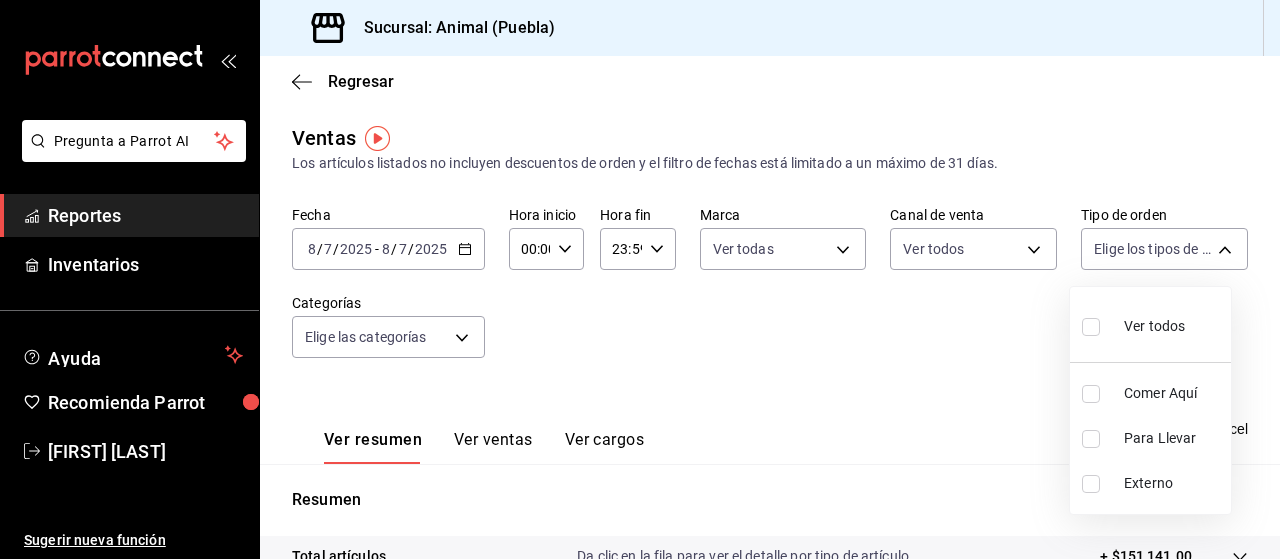 click on "Ver todos" at bounding box center [1154, 326] 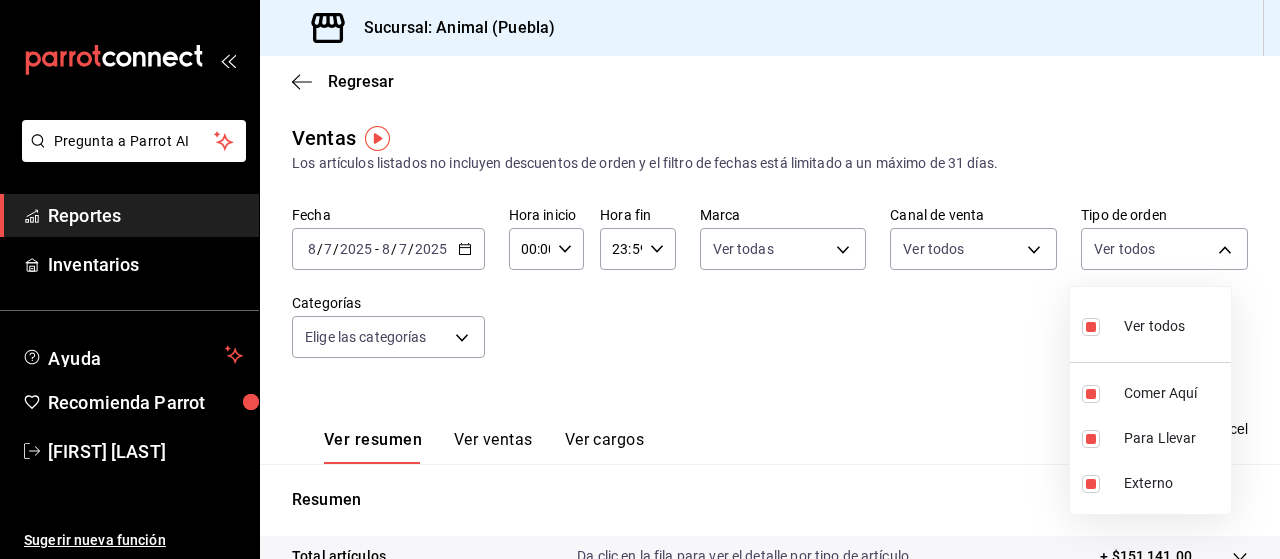 click at bounding box center [640, 279] 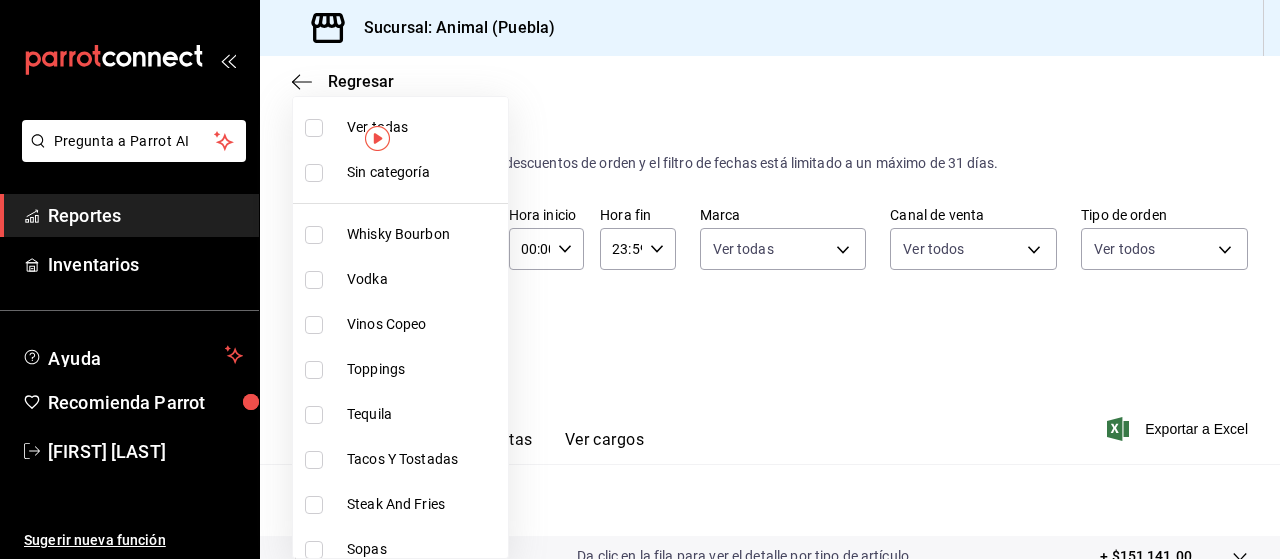click on "Pregunta a Parrot AI Reportes   Inventarios   Ayuda Recomienda Parrot   Marco Ramiez   Sugerir nueva función   Sucursal: Animal (Puebla) Regresar Ventas Los artículos listados no incluyen descuentos de orden y el filtro de fechas está limitado a un máximo de 31 días. Fecha 2025-08-07 8 / 7 / 2025 - 2025-08-07 8 / 7 / 2025 Hora inicio 00:00 Hora inicio Hora fin 23:59 Hora fin Marca Ver todas 96838179-8fbb-4073-aae3-1789726318c8 Canal de venta Ver todos PARROT,UBER_EATS,RAPPI,DIDI_FOOD,ONLINE Tipo de orden Ver todos 89cc3392-1a89-49ed-91c4-e66ea58282e1,025cf6ae-25b7-4698-bb98-3d77af74a196,EXTERNAL Categorías Elige las categorías Ver resumen Ver ventas Ver cargos Exportar a Excel Resumen Total artículos Da clic en la fila para ver el detalle por tipo de artículo + $151,141.00 Cargos por servicio + $0.00 Venta bruta = $151,141.00 Descuentos totales - $1,113.00 Certificados de regalo - $1,700.00 Venta total = $148,328.00 Impuestos - $20,459.03 Venta neta = $127,868.97 Pregunta a Parrot AI Reportes" at bounding box center (640, 279) 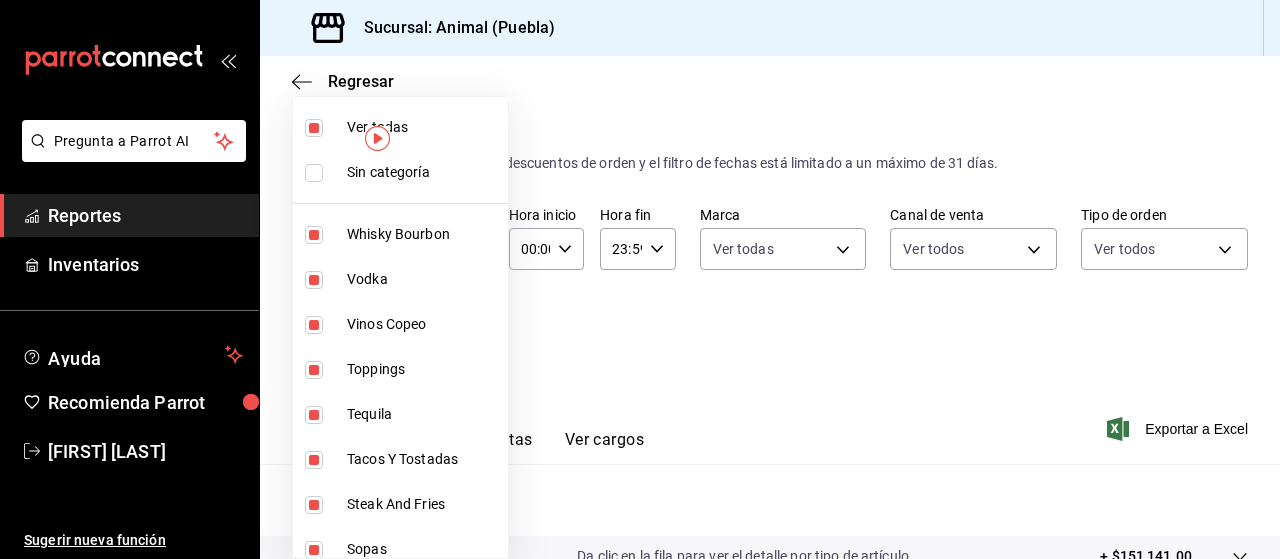 click at bounding box center [640, 279] 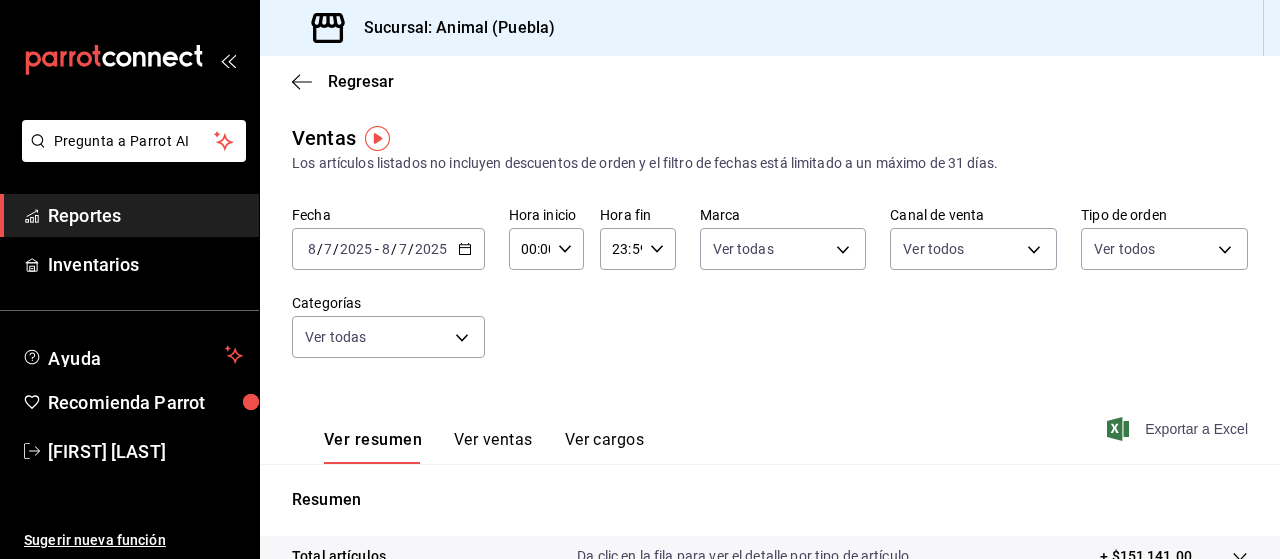 click on "Exportar a Excel" at bounding box center [1179, 429] 